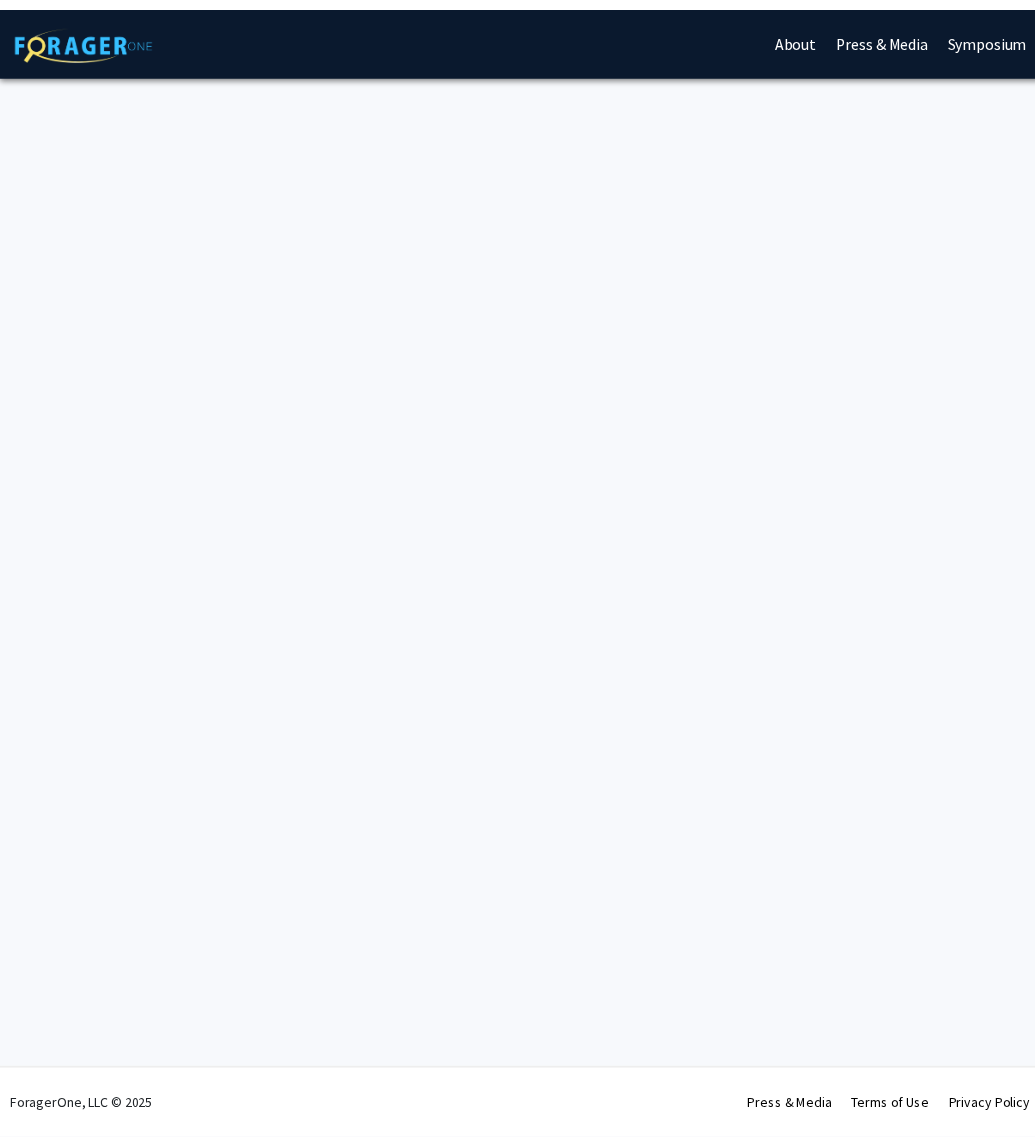 scroll, scrollTop: 0, scrollLeft: 0, axis: both 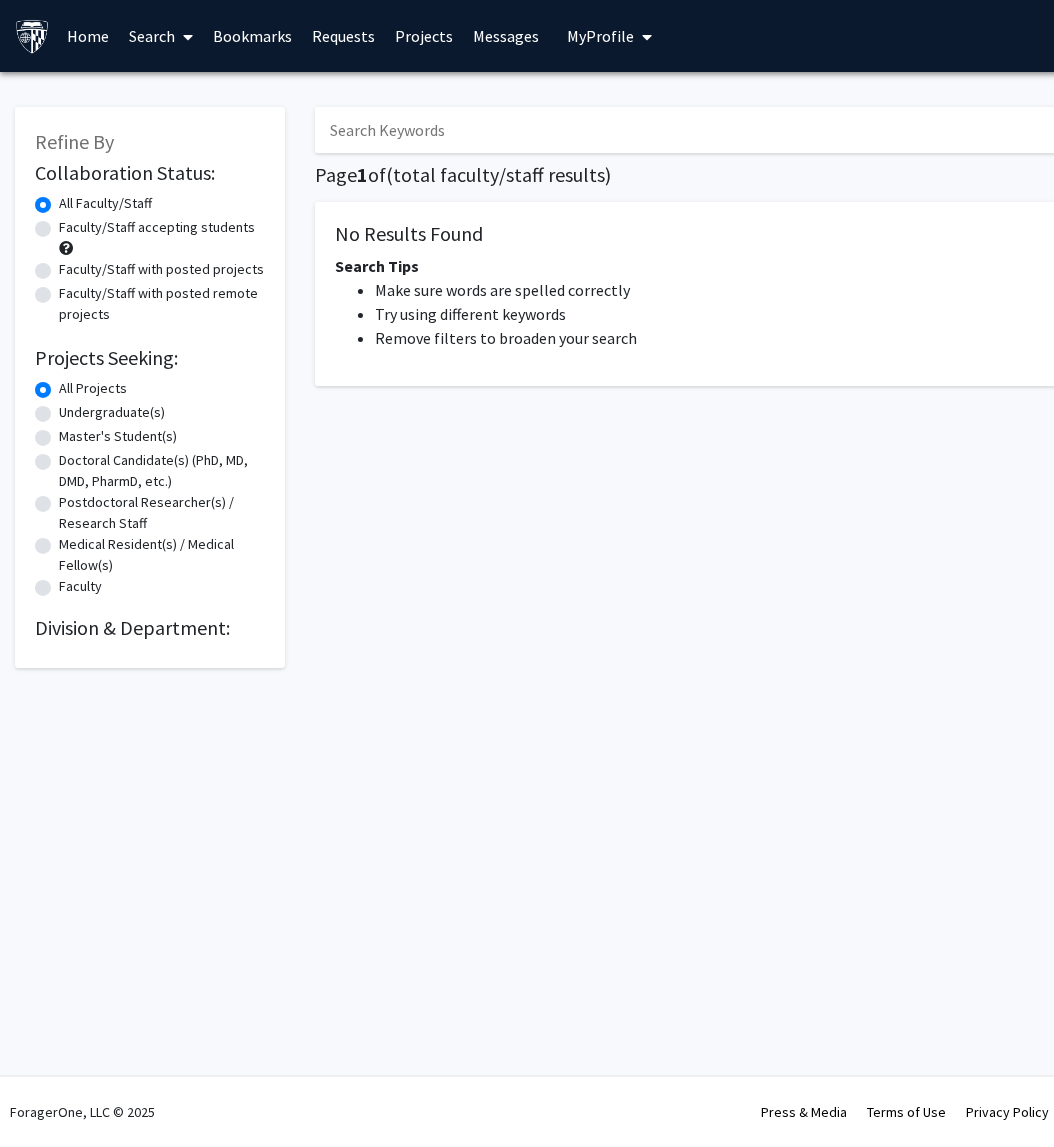 click at bounding box center [707, 130] 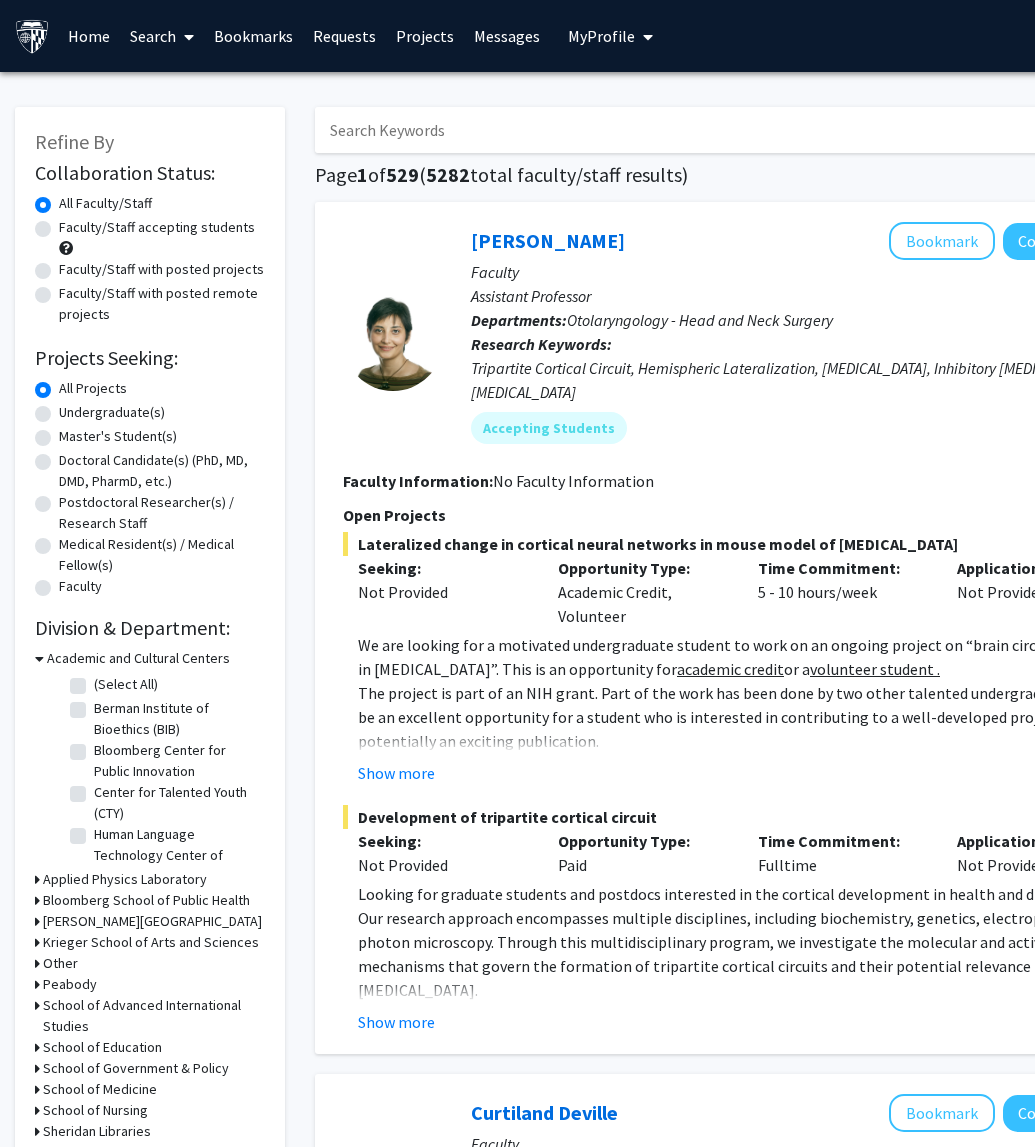 click at bounding box center (707, 130) 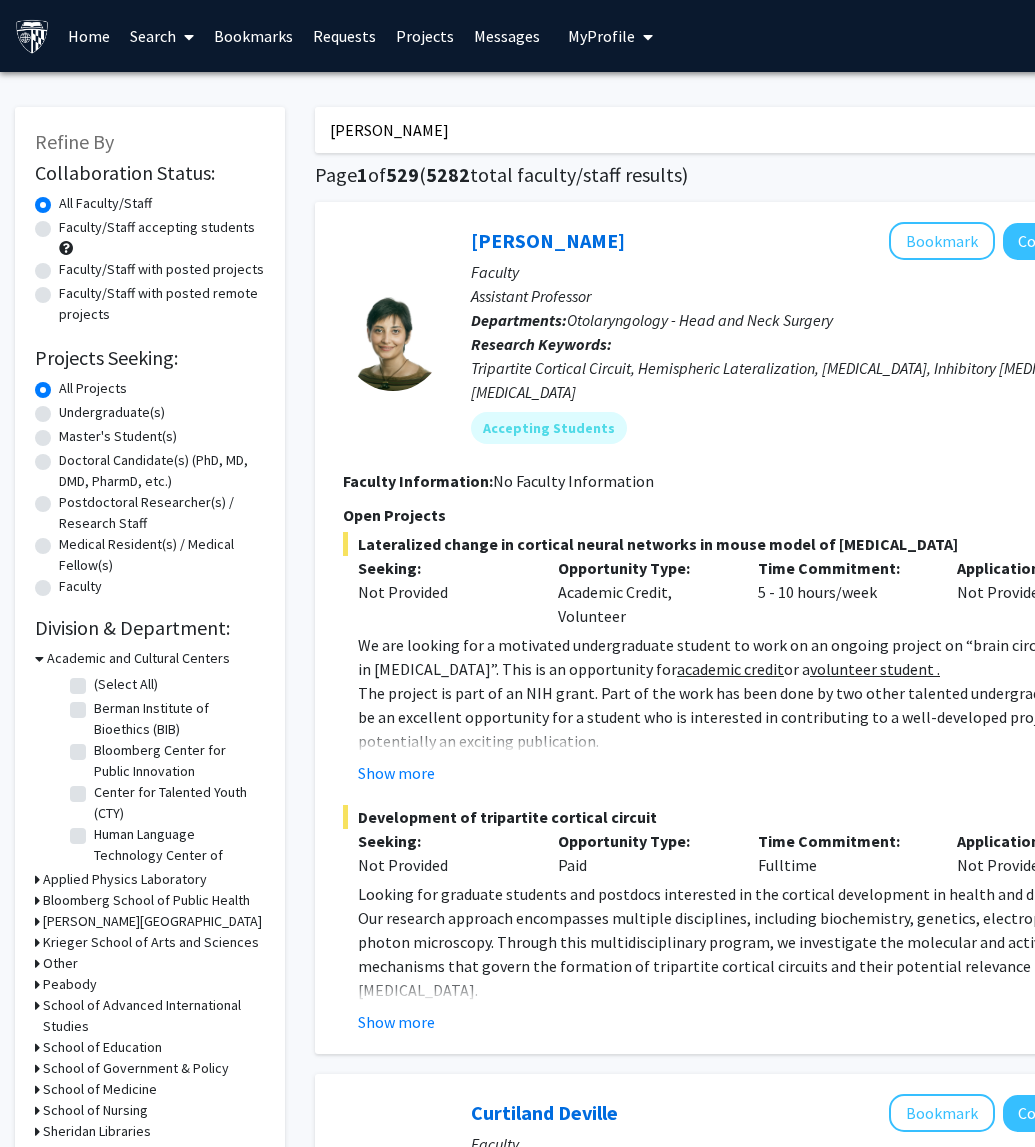 type on "[PERSON_NAME]" 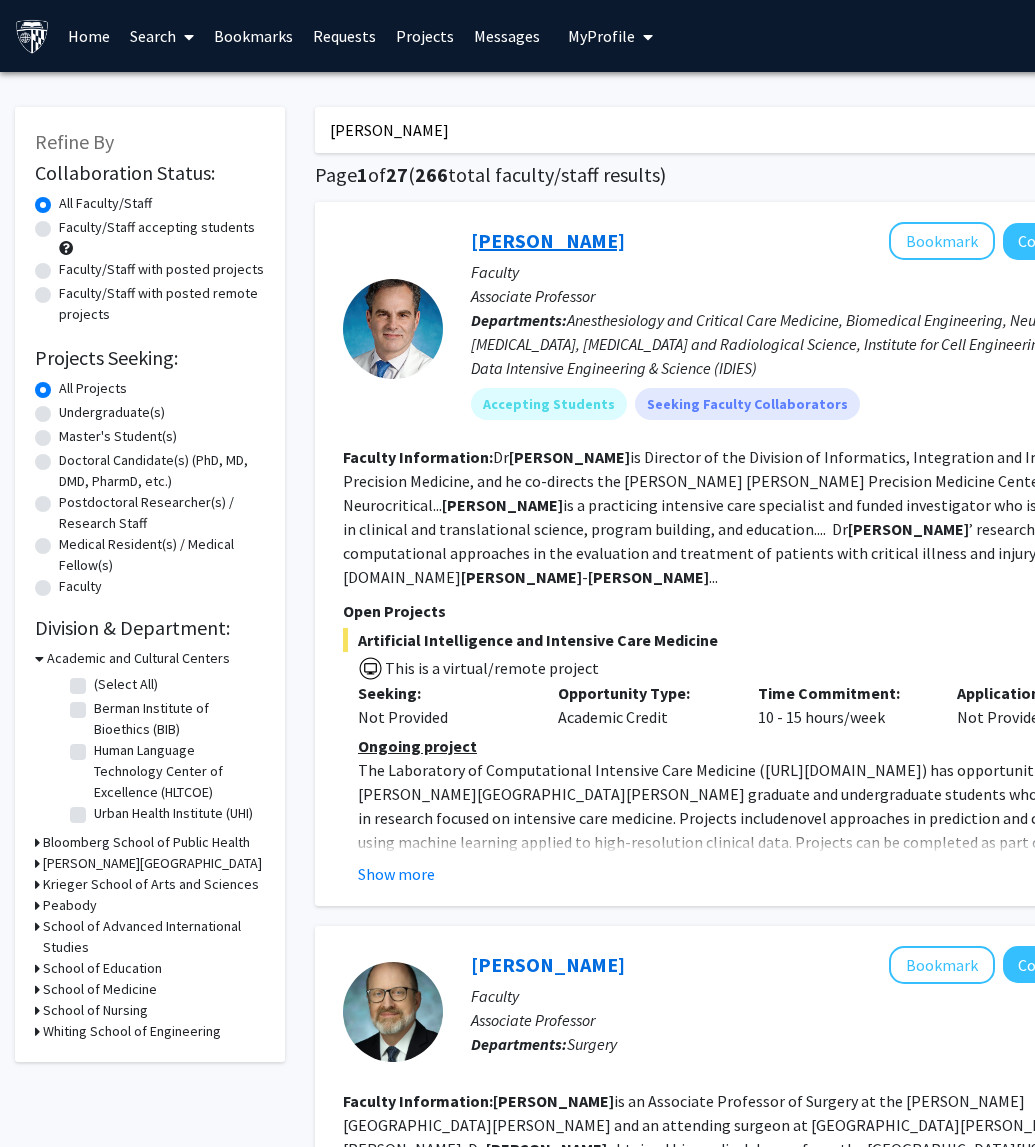 click on "[PERSON_NAME]" 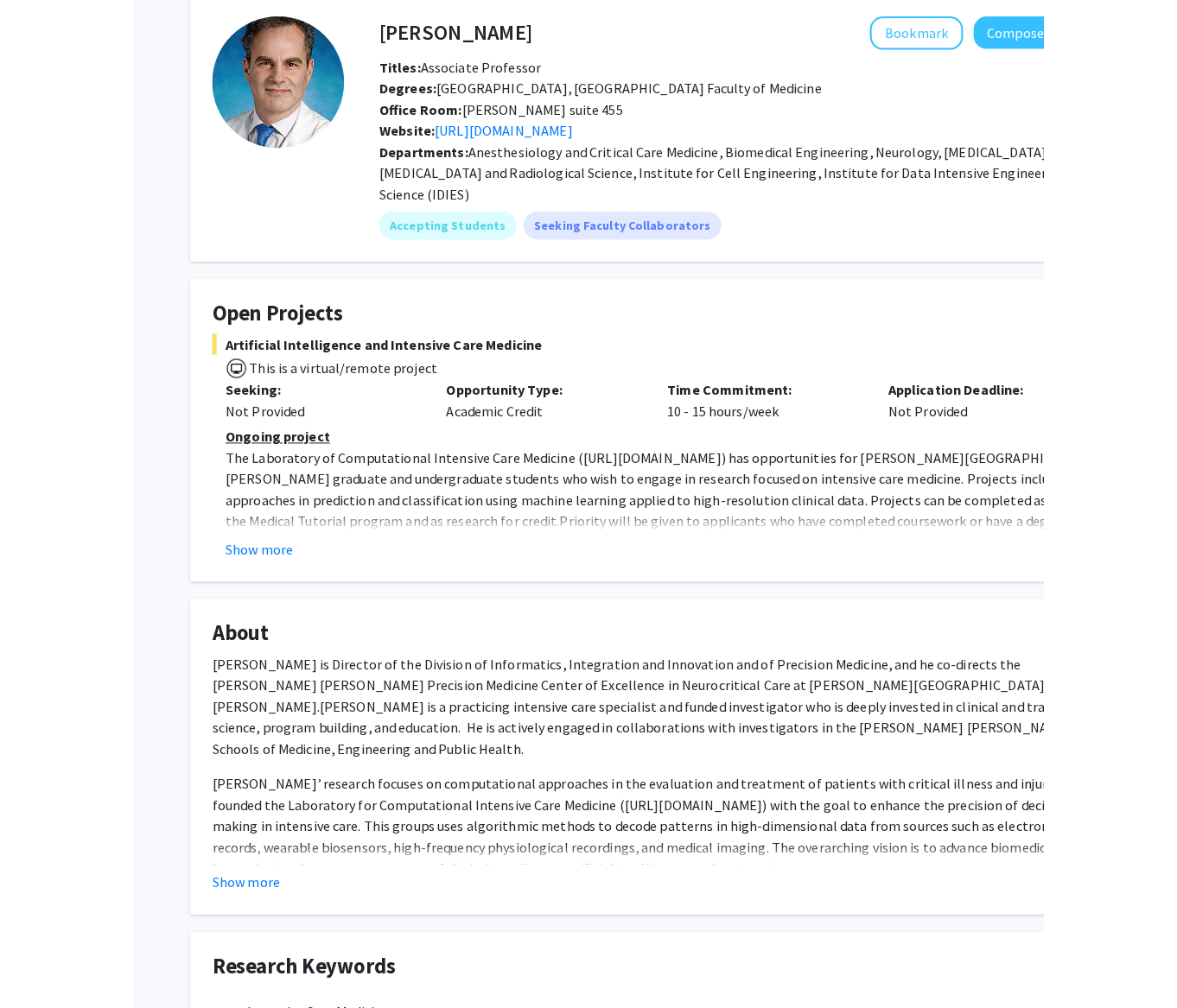 scroll, scrollTop: 215, scrollLeft: 0, axis: vertical 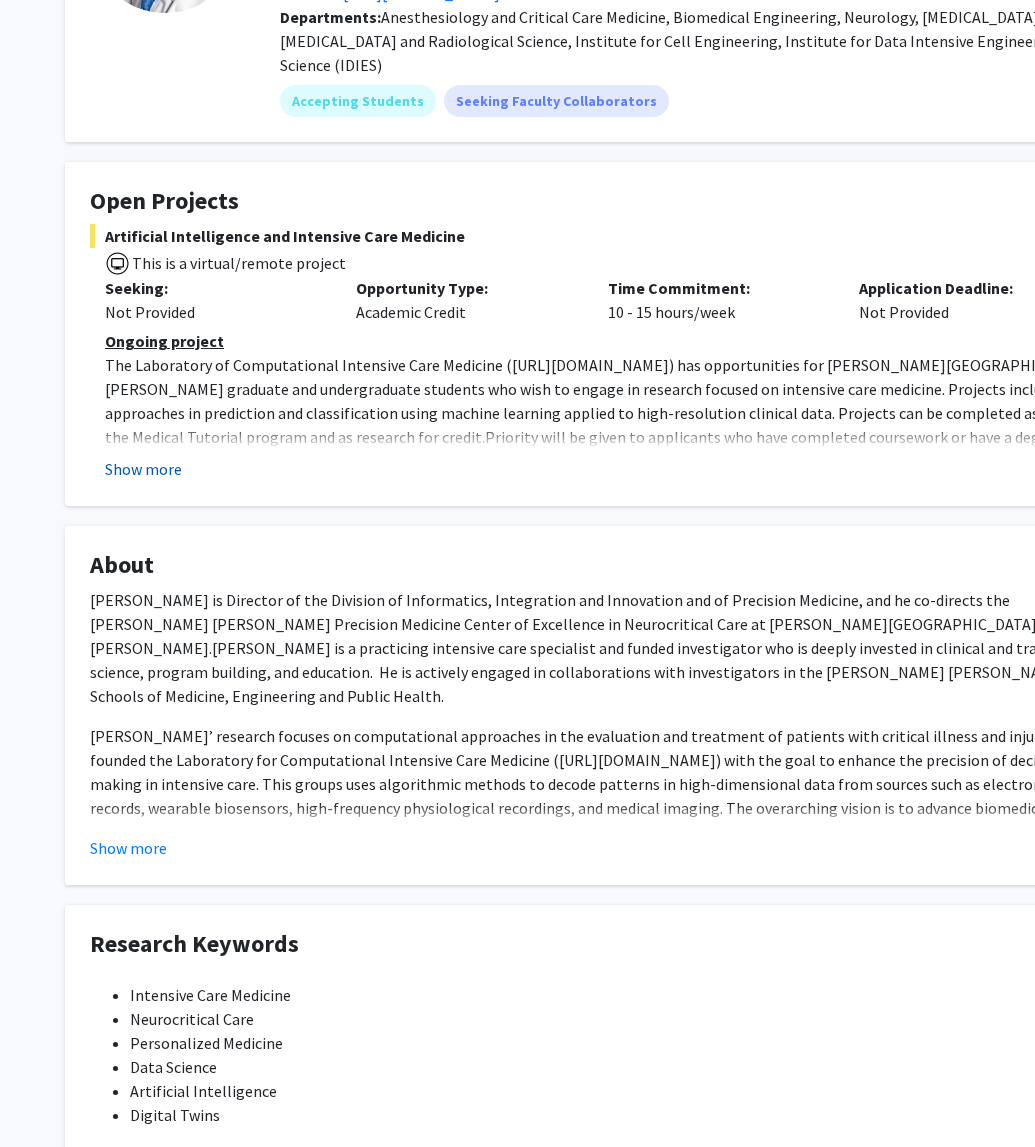 click on "Show more" 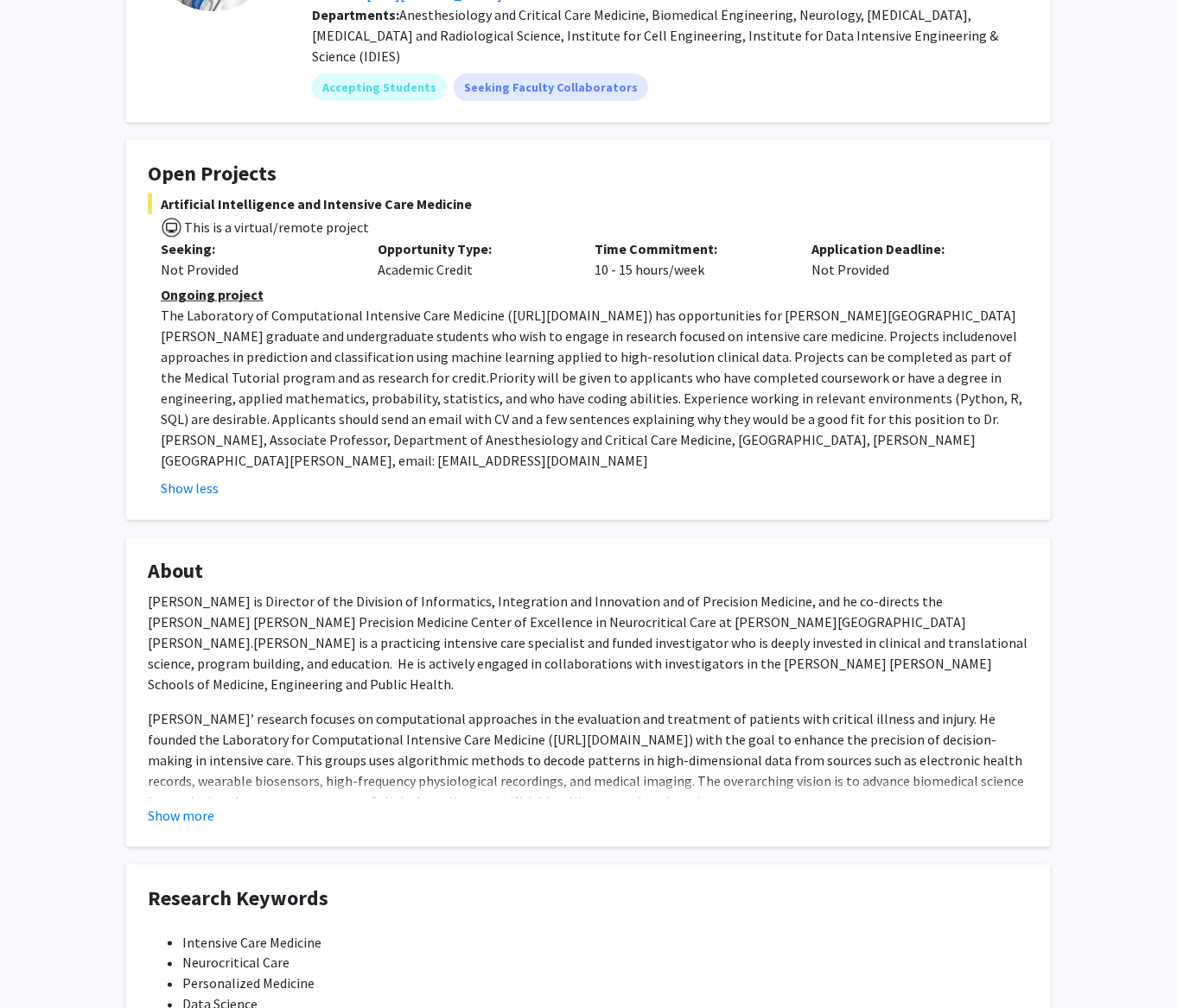 click on "novel approaches in prediction and classification using machine learning applied to high-resolution clinical data. Projects can be completed as part of the Medical Tutorial program and as research for credit." 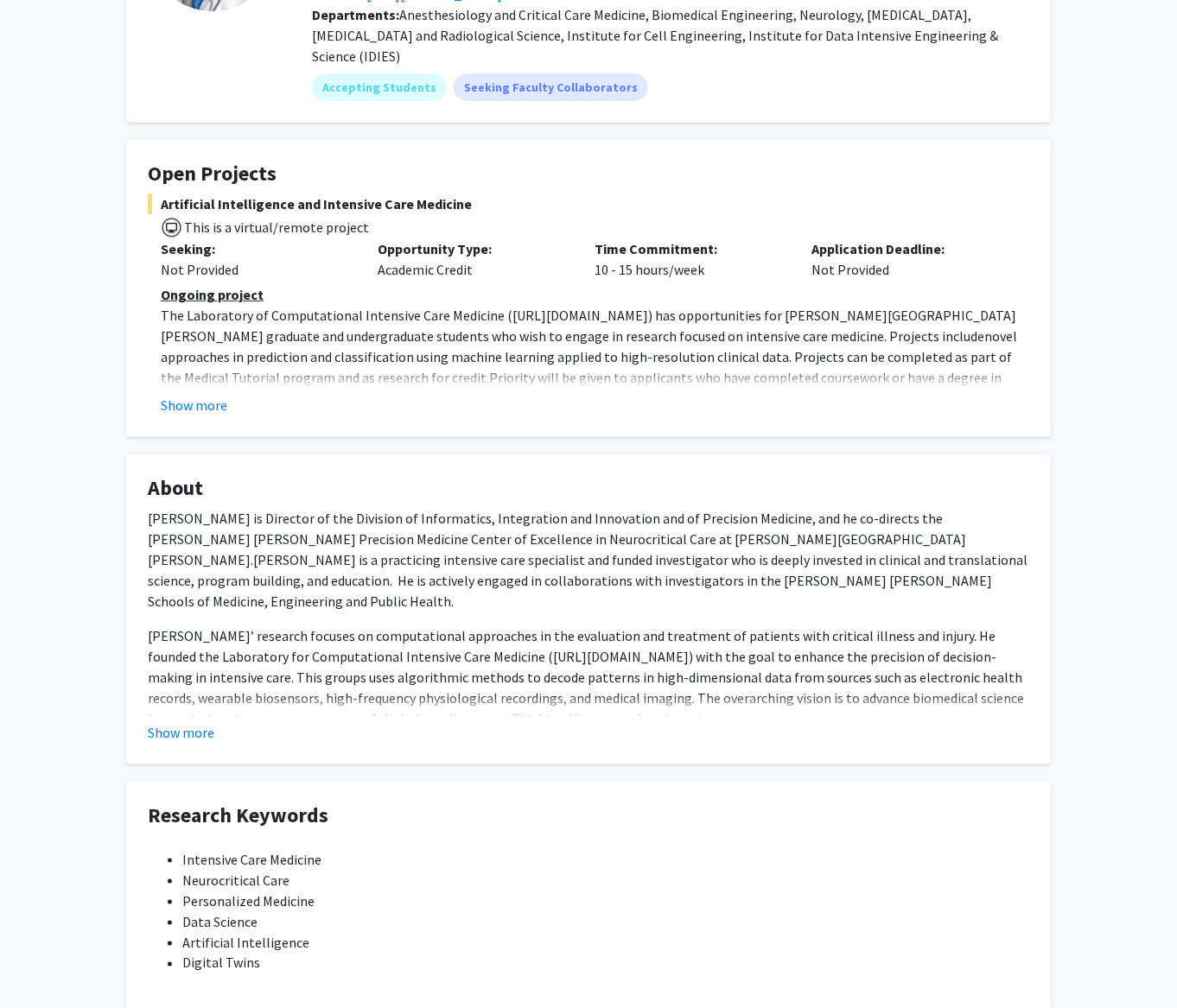 click on "Show more" 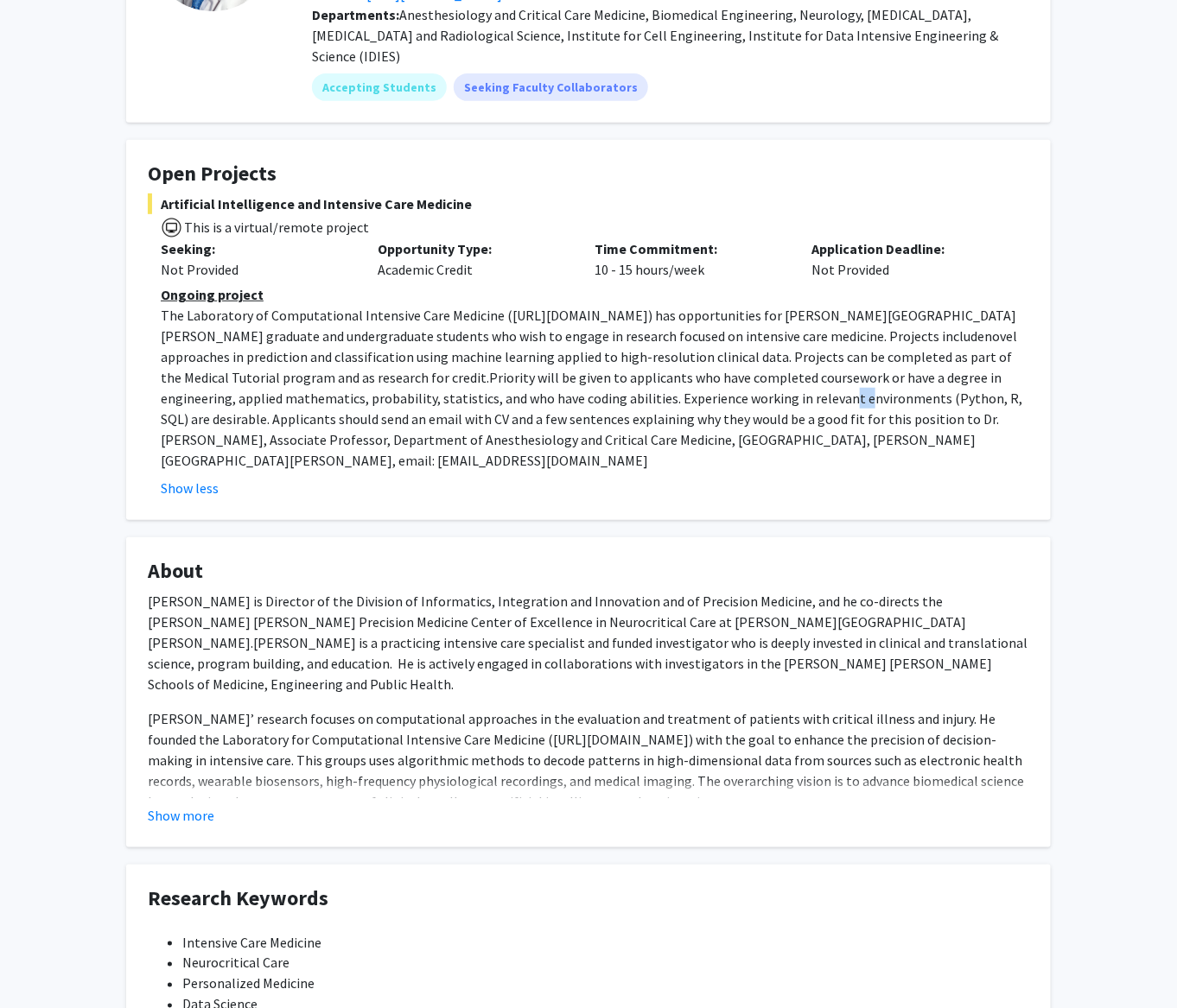 click on "The Laboratory of Computational Intensive Care Medicine ( [URL][DOMAIN_NAME] ) has opportunities for [PERSON_NAME][GEOGRAPHIC_DATA][PERSON_NAME] graduate and undergraduate students who wish to engage in research focused on intensive care medicine. Projects include  novel approaches in prediction and classification using machine learning applied to high-resolution clinical data. Projects can be completed as part of the Medical Tutorial program and as research for credit.  Priority will be given to applicants who have completed coursework or have a degree in engineering, applied mathematics, probability, statistics, and who have coding abilities. Experience working in relevant environments (Python, R, SQL) are desirable. Applicants should send an email with CV and a few sentences explaining why they would be a good fit for this position to Dr. [PERSON_NAME], Associate Professor, Department of Anesthesiology and Critical Care Medicine, [GEOGRAPHIC_DATA], [PERSON_NAME][GEOGRAPHIC_DATA][PERSON_NAME], email: [EMAIL_ADDRESS][DOMAIN_NAME]" 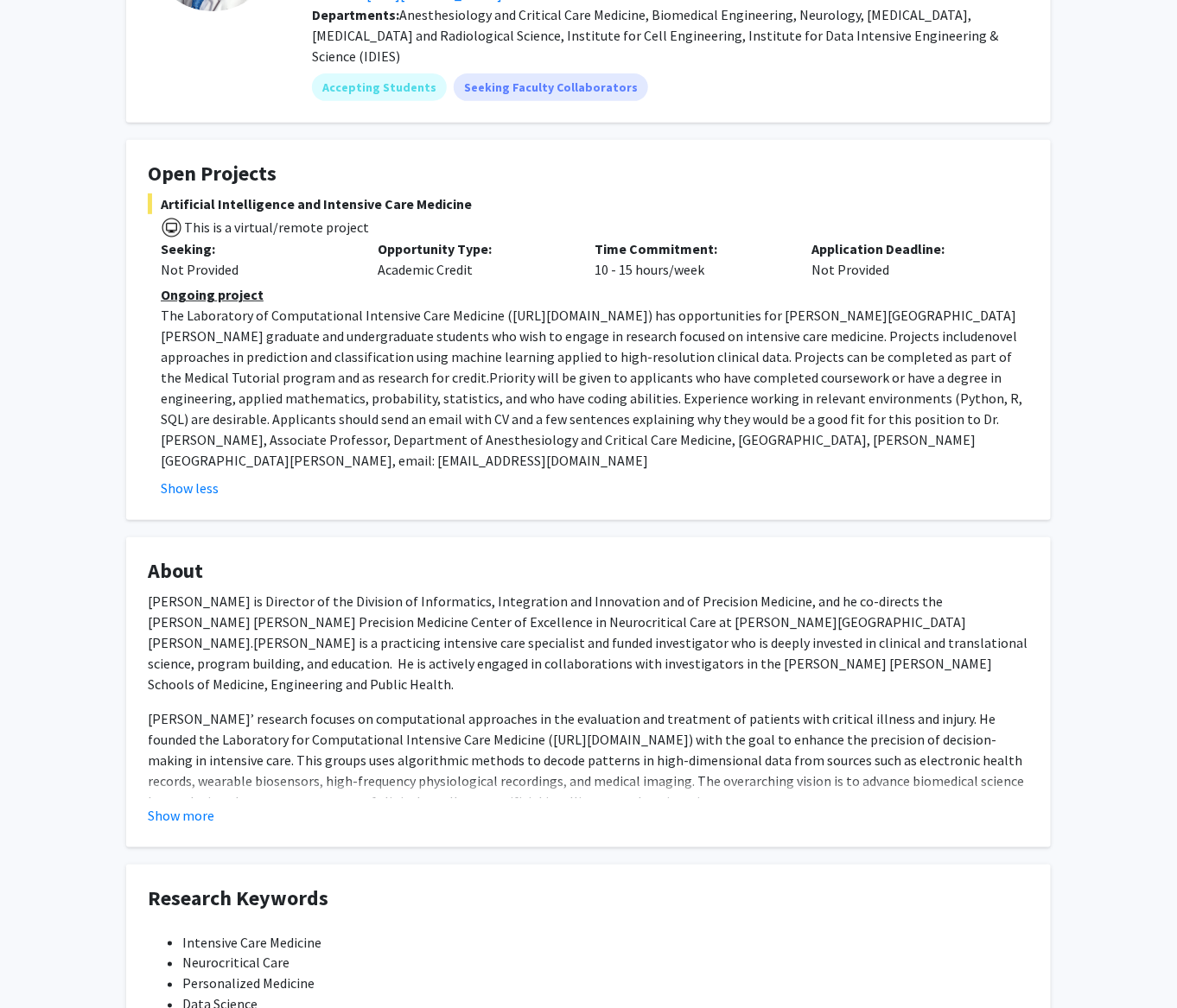 drag, startPoint x: 909, startPoint y: 365, endPoint x: 909, endPoint y: 375, distance: 10 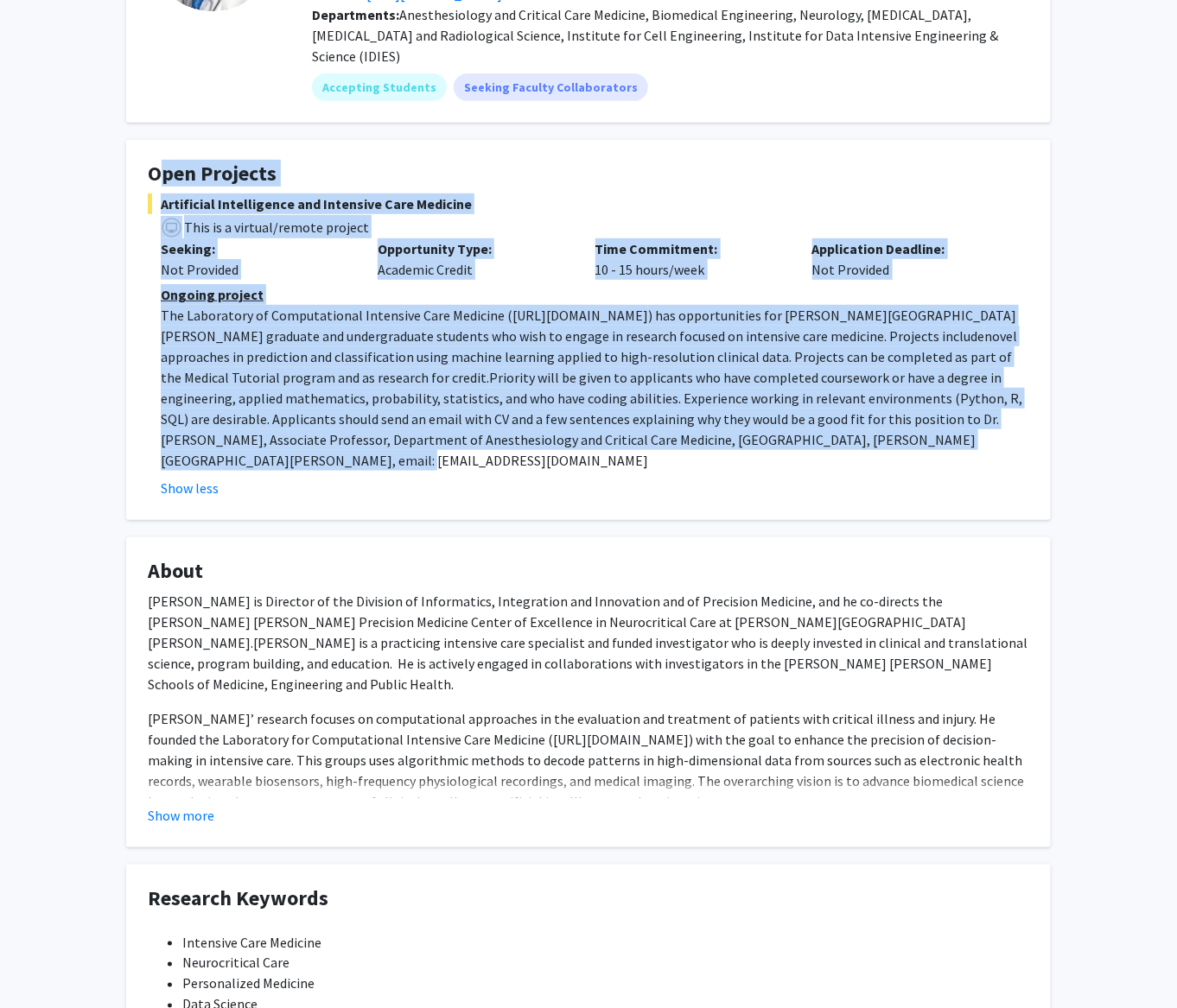 drag, startPoint x: 929, startPoint y: 428, endPoint x: 143, endPoint y: 136, distance: 838.48673 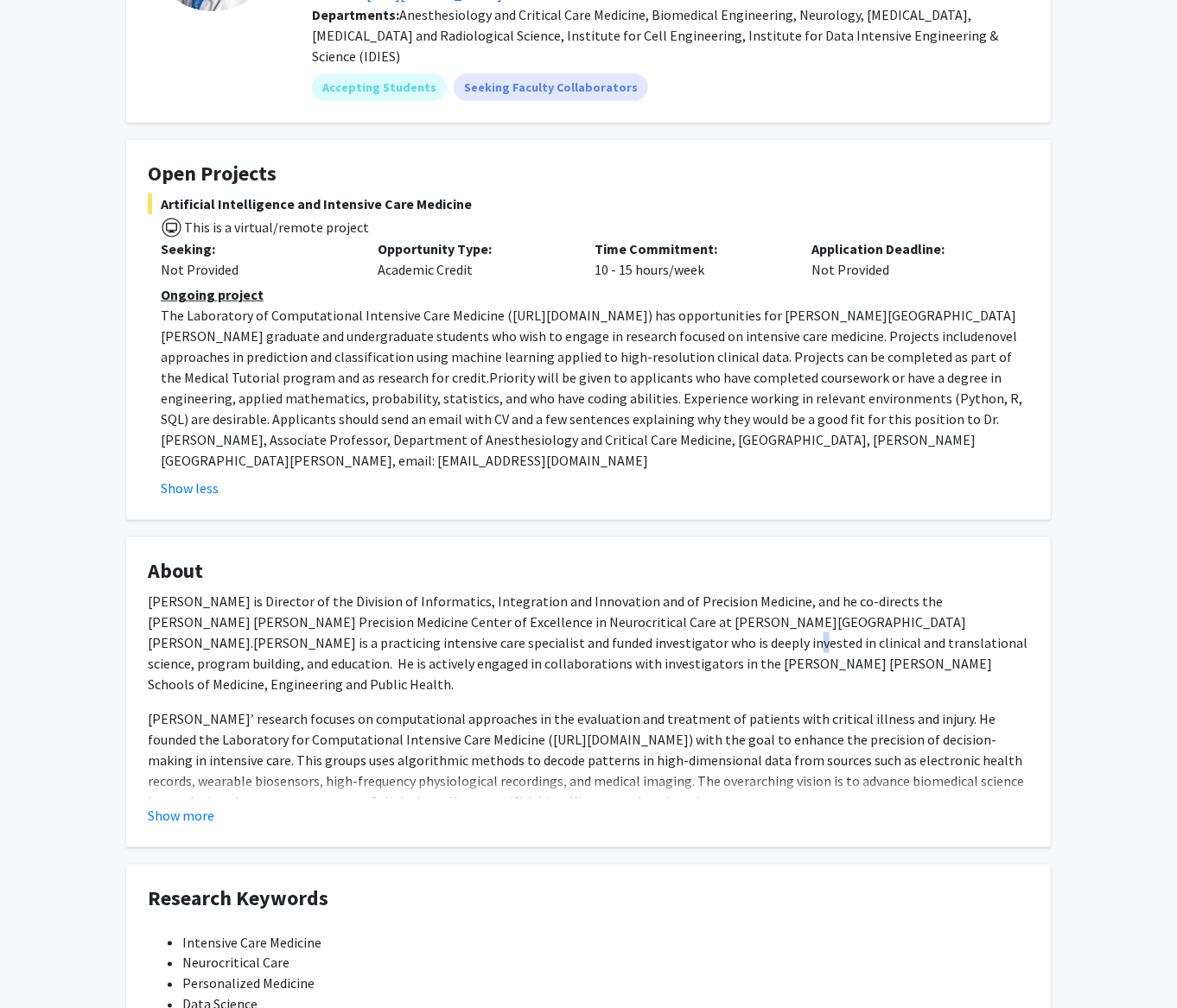 click on "[PERSON_NAME] is a practicing intensive care specialist and funded investigator who is deeply invested in clinical and translational science, program building, and education.  He is actively engaged in collaborations with investigators in the [PERSON_NAME] [PERSON_NAME] Schools of Medicine, Engineering and Public Health." 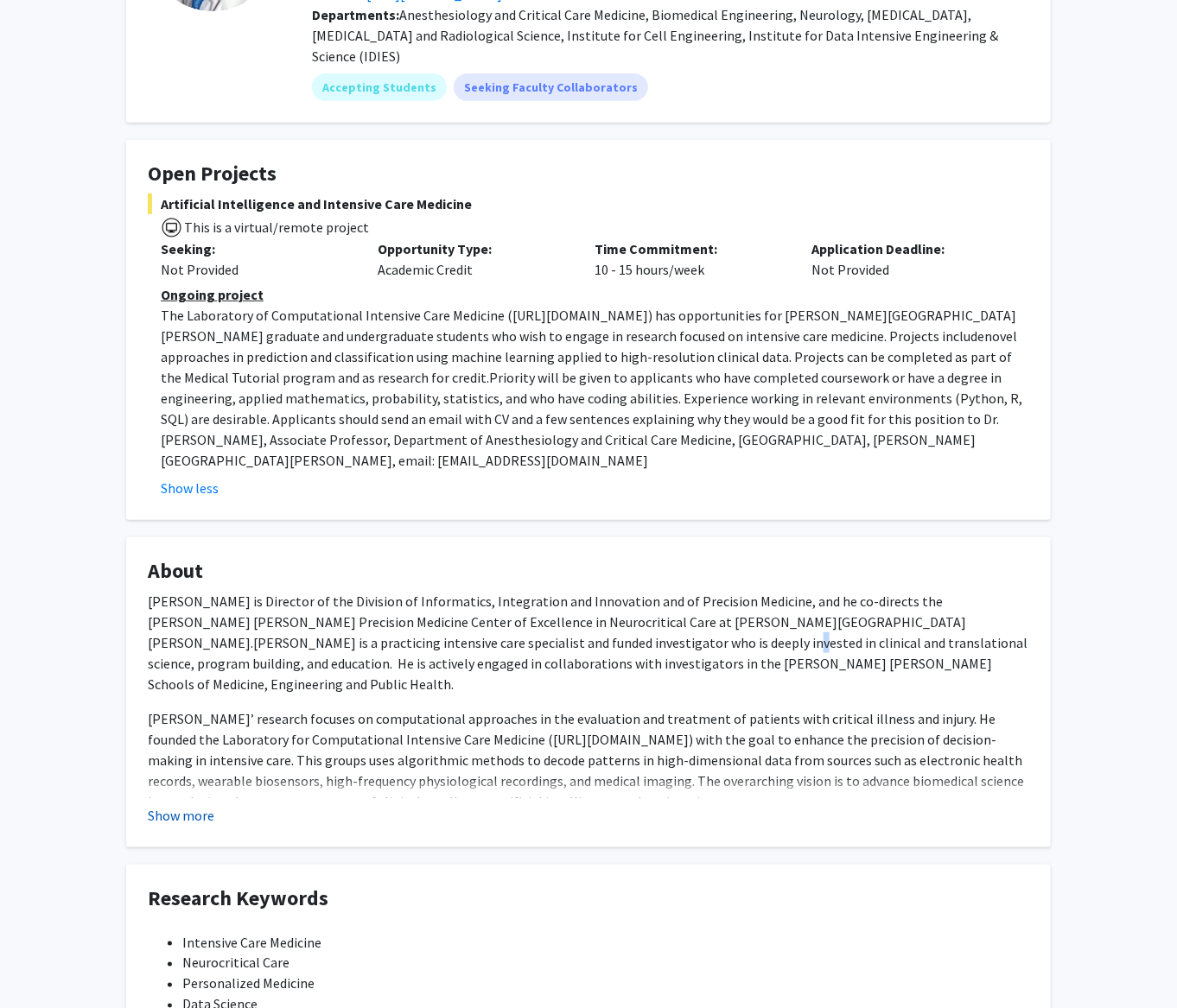 click on "Show more" 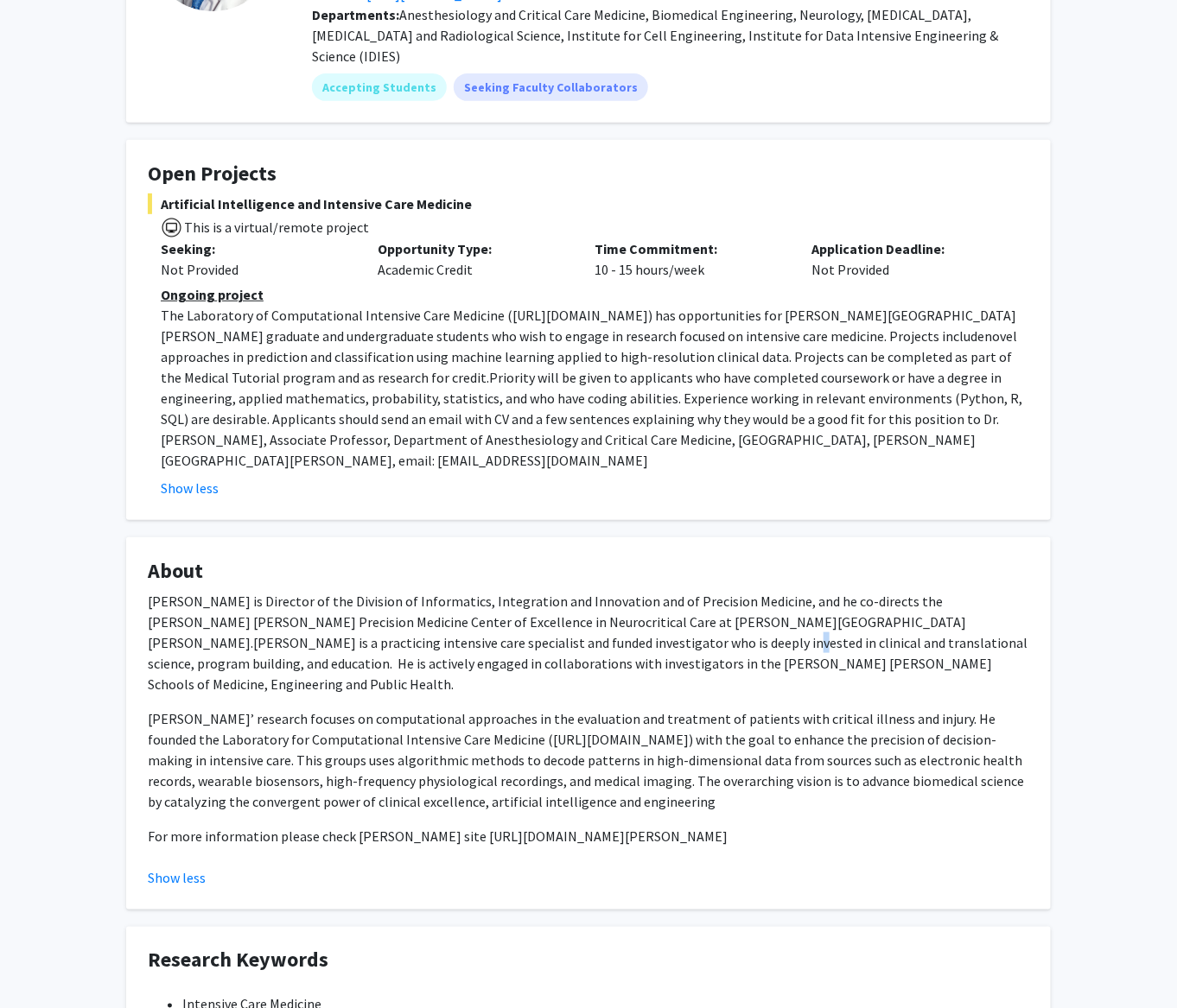 drag, startPoint x: 891, startPoint y: 771, endPoint x: 117, endPoint y: 498, distance: 820.7344 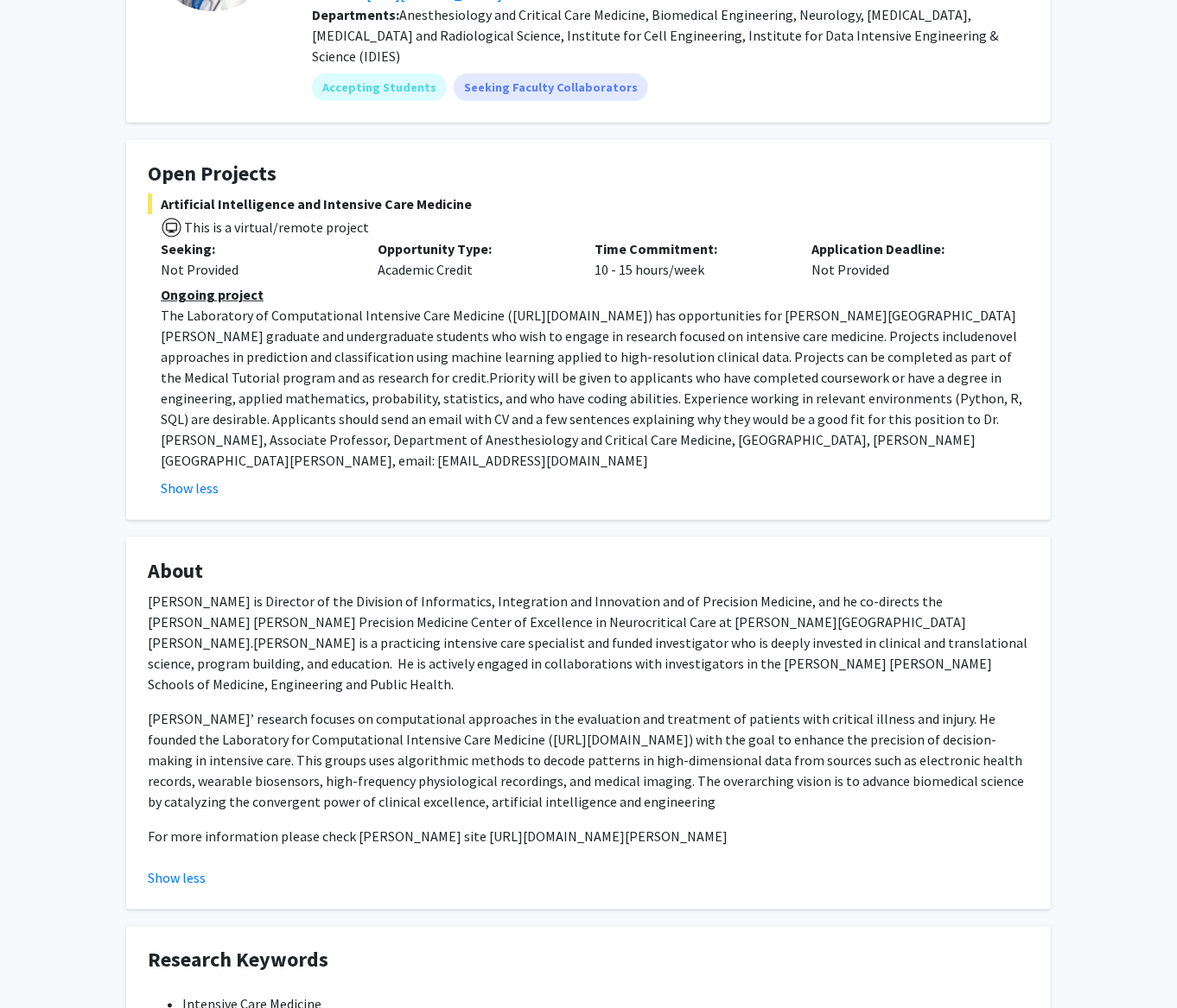 click on "[PERSON_NAME]’ research focuses on computational approaches in the evaluation and treatment of patients with critical illness and injury. He founded the Laboratory for Computational Intensive Care Medicine ([URL][DOMAIN_NAME]) with the goal to enhance the precision of decision-making in intensive care.  This groups uses algorithmic methods to decode patterns in high-dimensional data from sources such as electronic health records, wearable biosensors, high-frequency physiological recordings, and medical imaging. The overarching vision is to advance biomedical science by catalyzing the convergent power of clinical excellence, artificial intelligence and engineering" 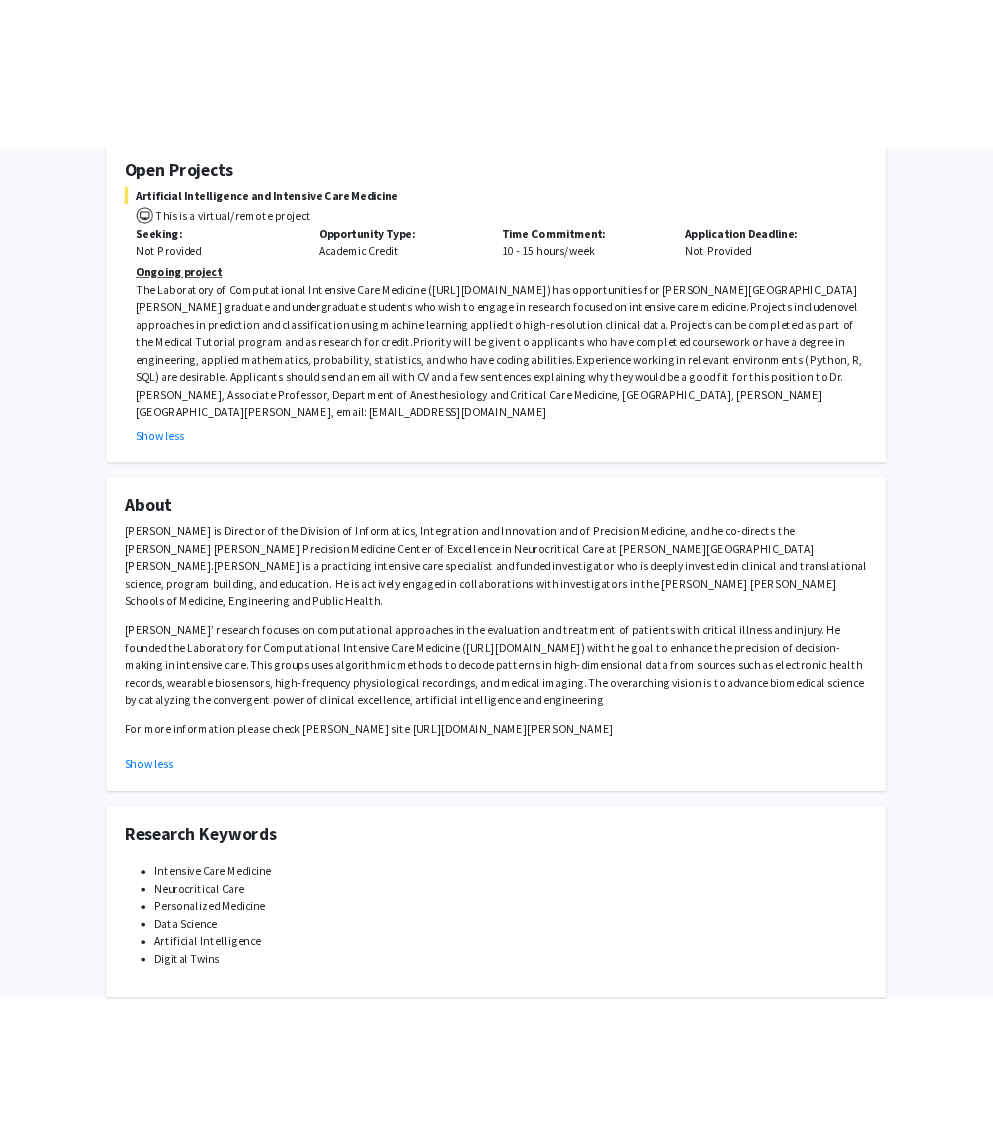 scroll, scrollTop: 625, scrollLeft: 0, axis: vertical 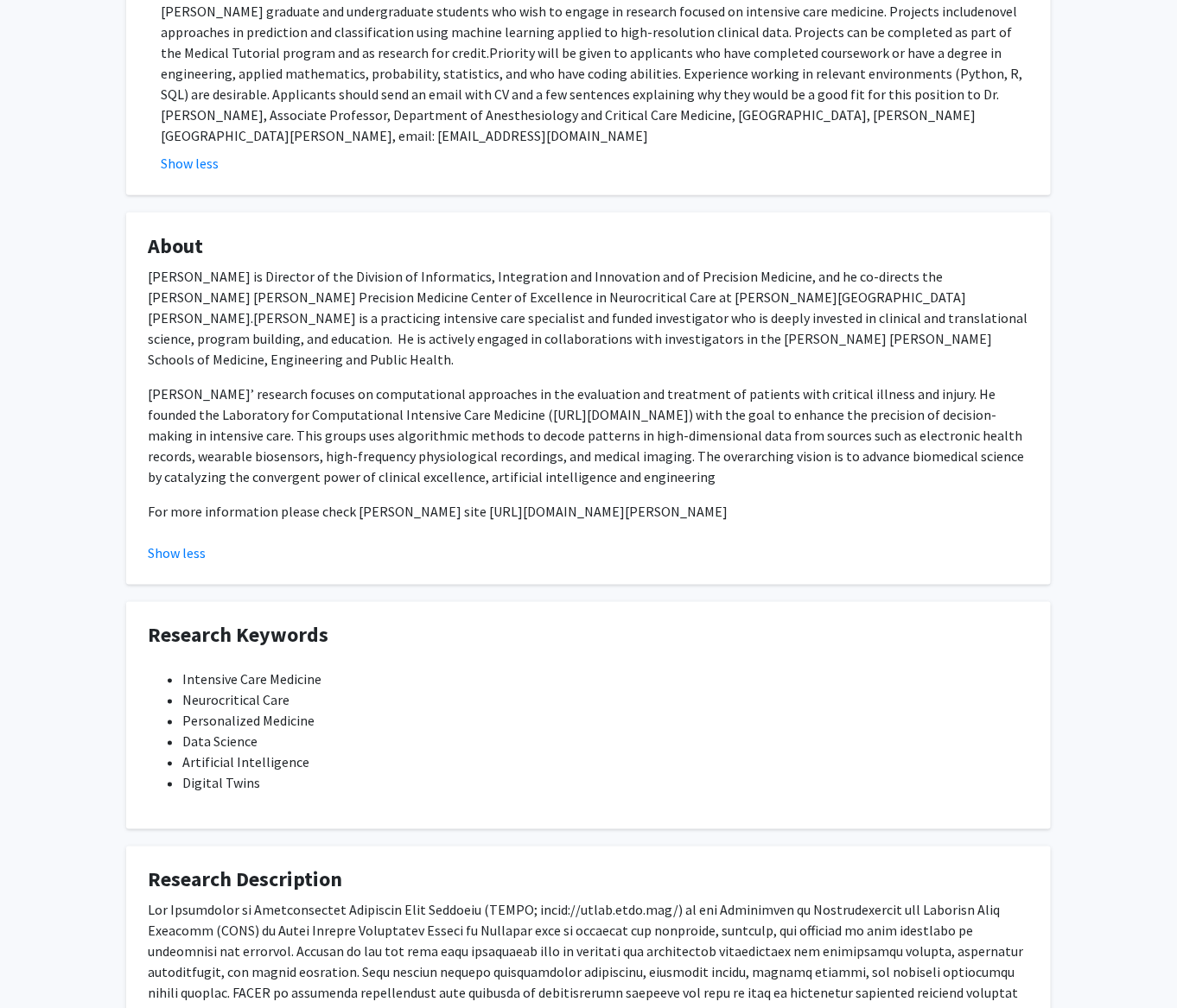 click on "Artificial Intelligence" 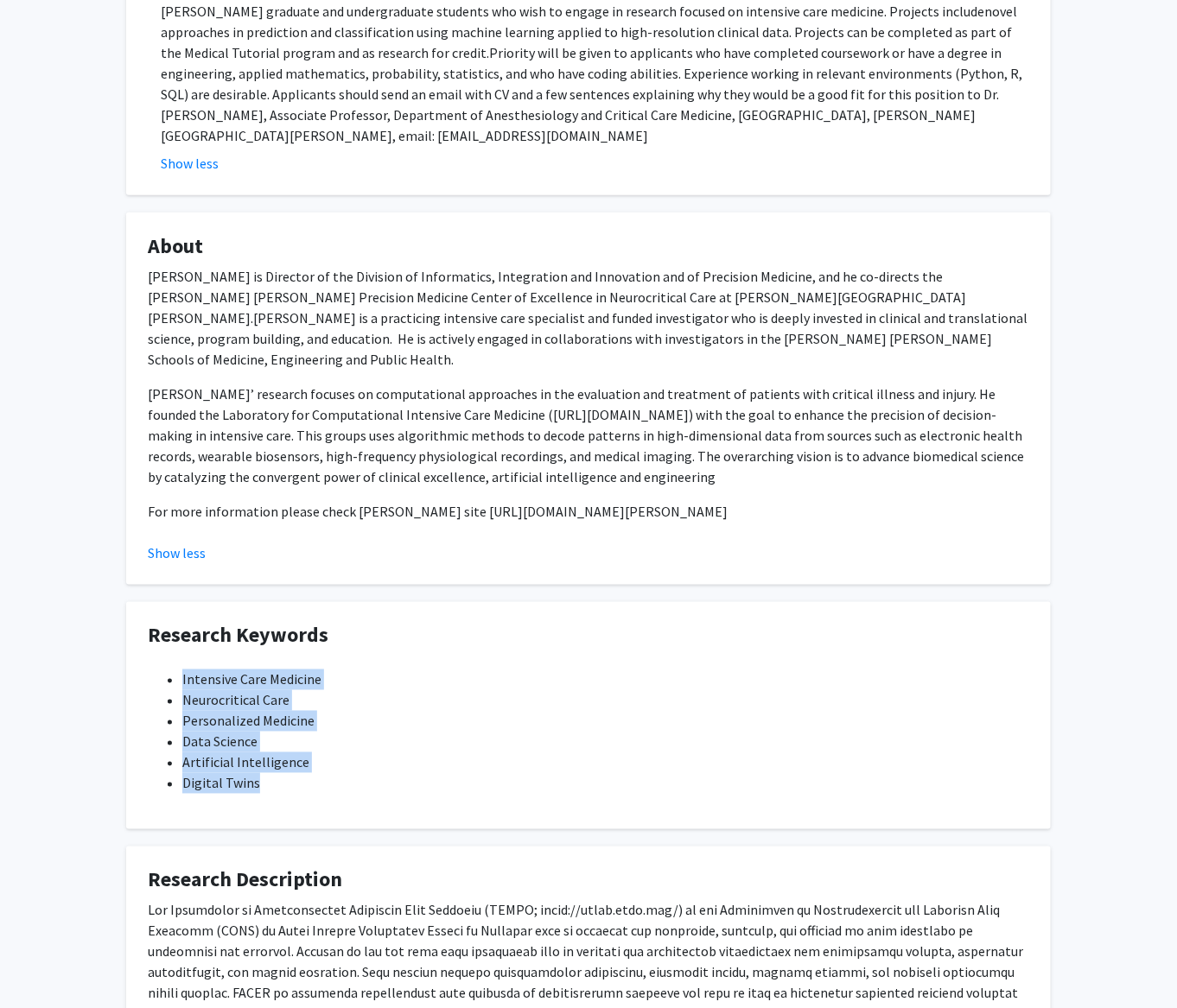 drag, startPoint x: 243, startPoint y: 692, endPoint x: 165, endPoint y: 597, distance: 122.91867 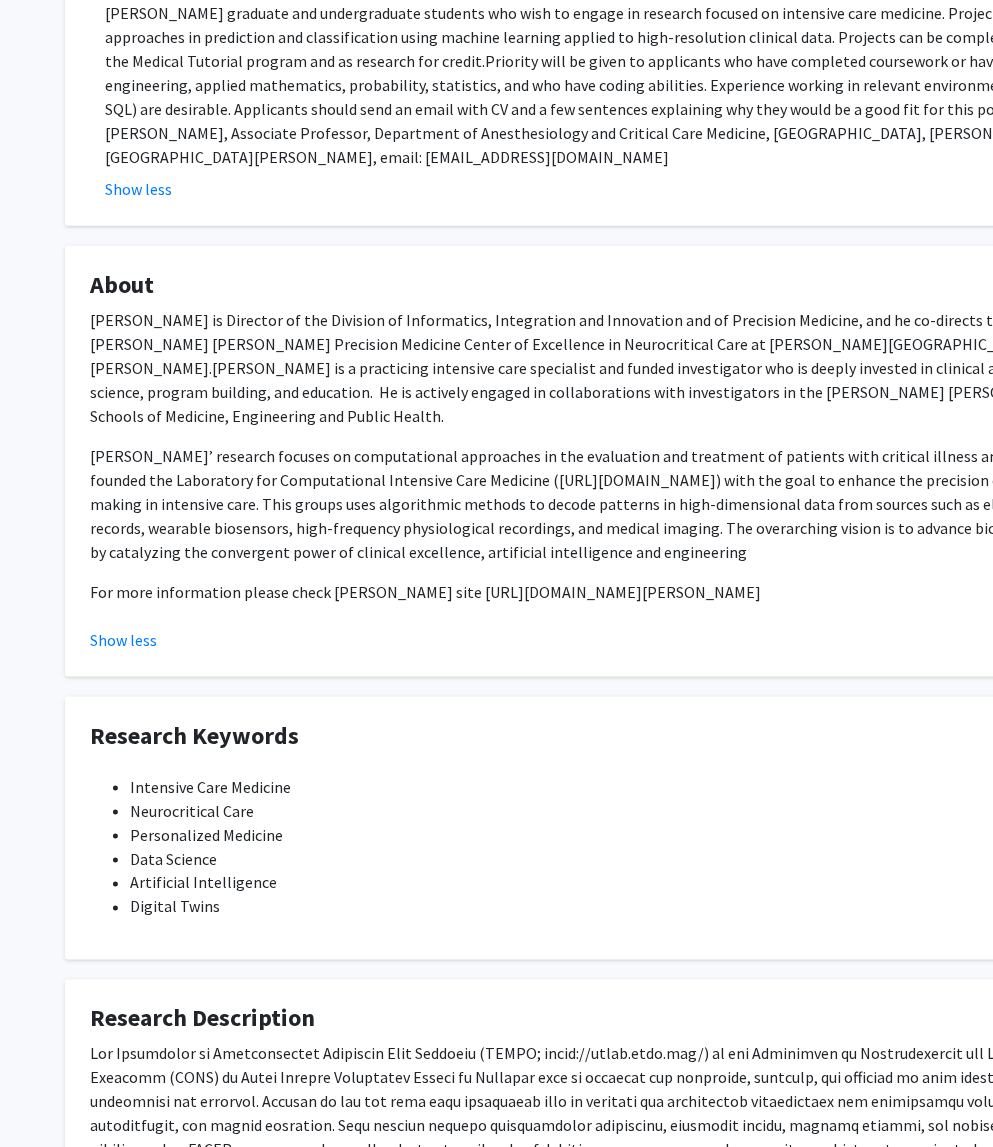 drag, startPoint x: 616, startPoint y: 497, endPoint x: 605, endPoint y: 507, distance: 14.866069 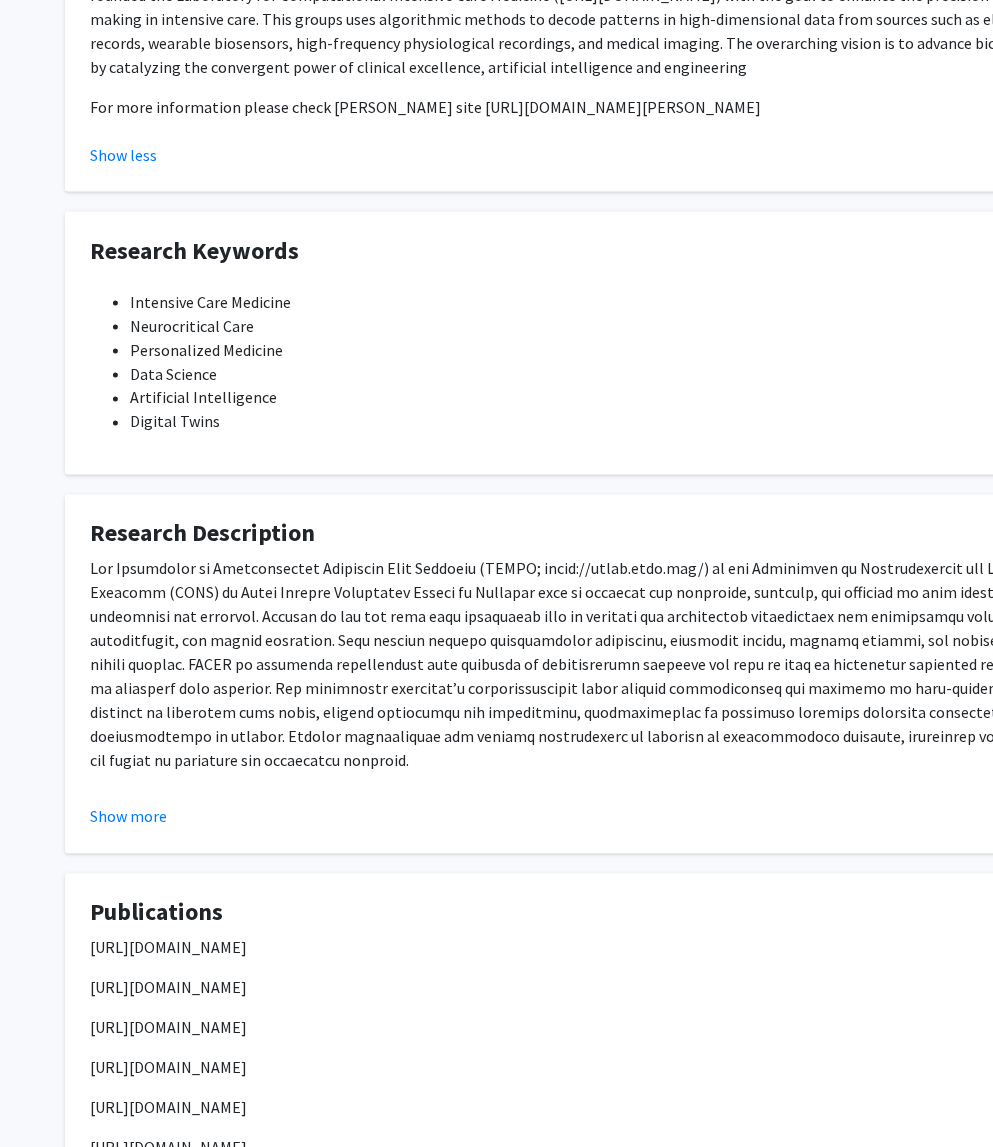 scroll, scrollTop: 1125, scrollLeft: 0, axis: vertical 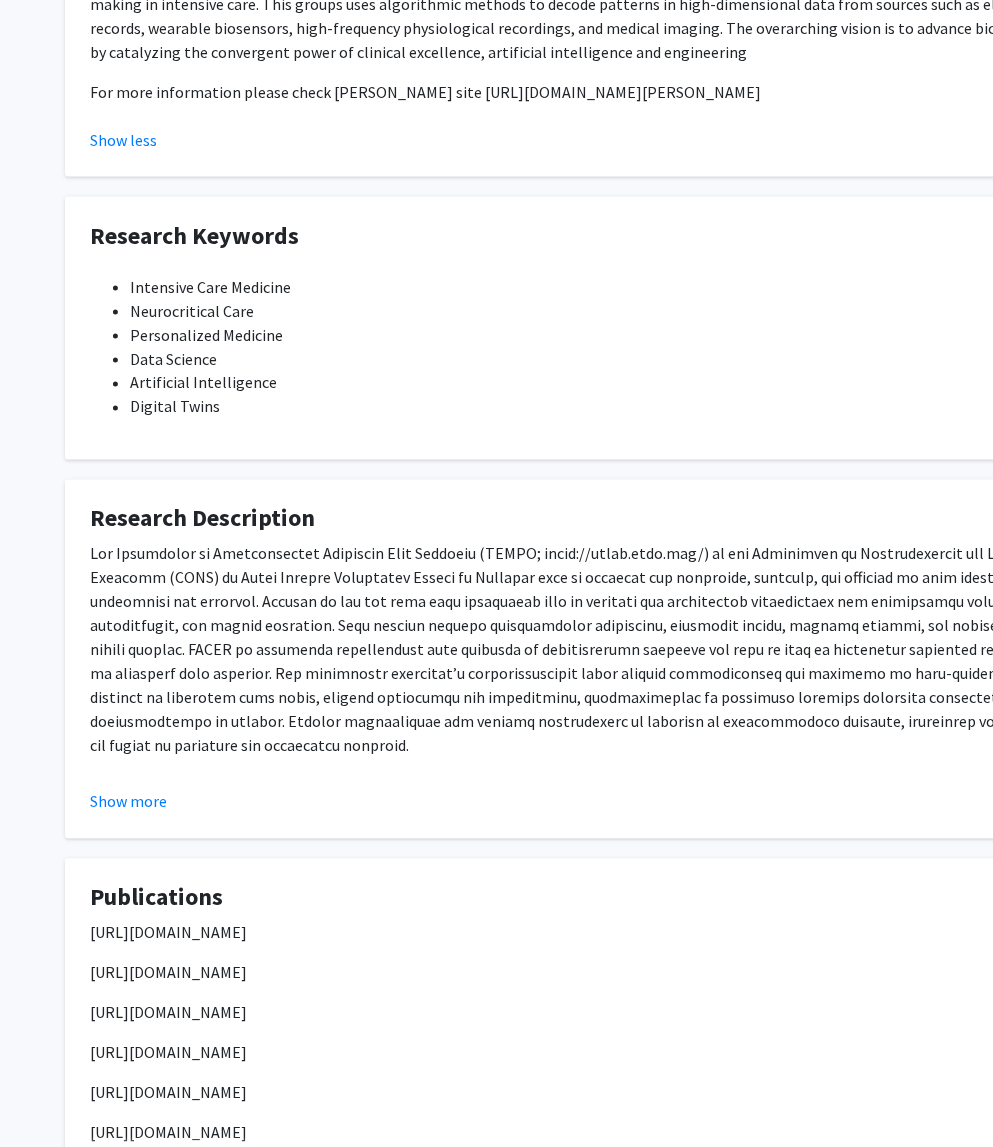 click 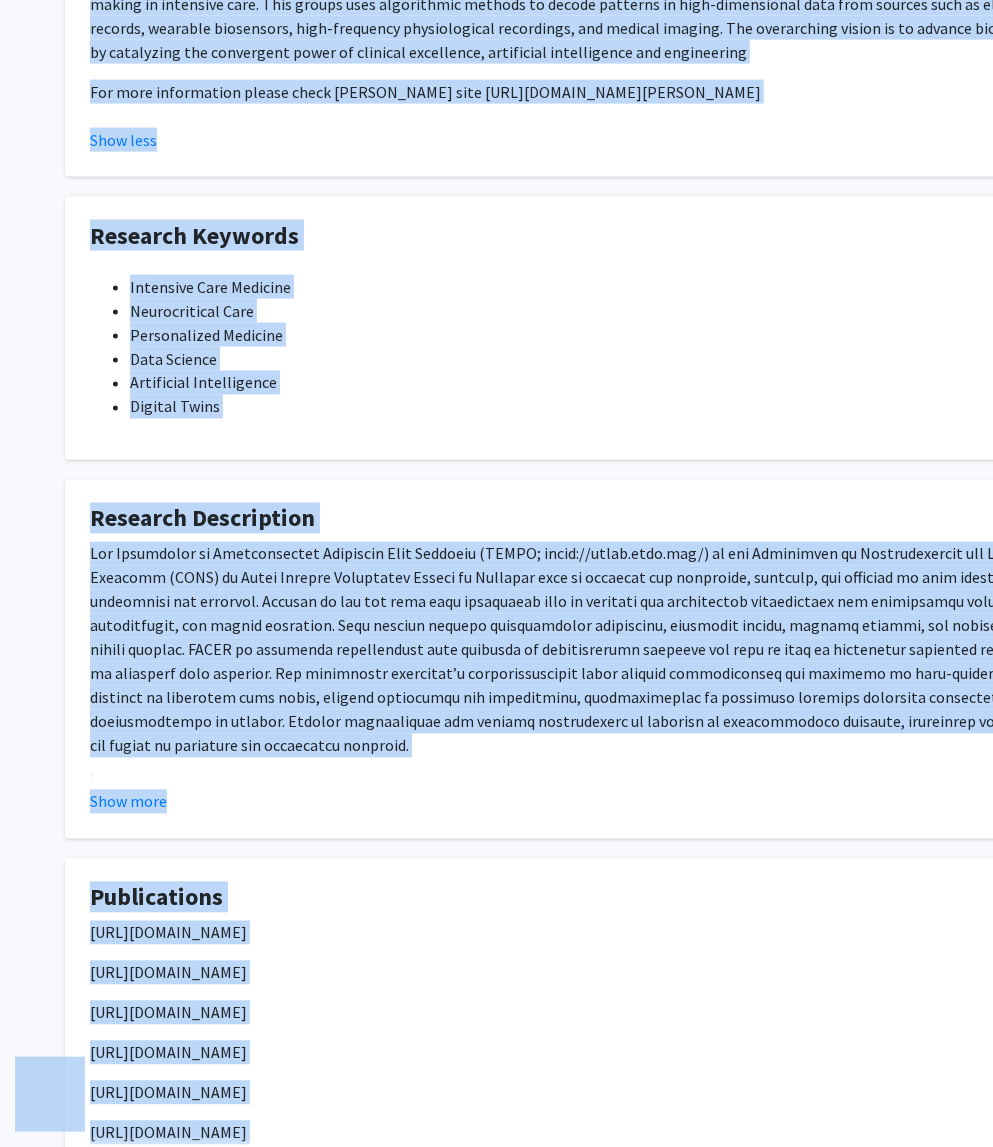 click 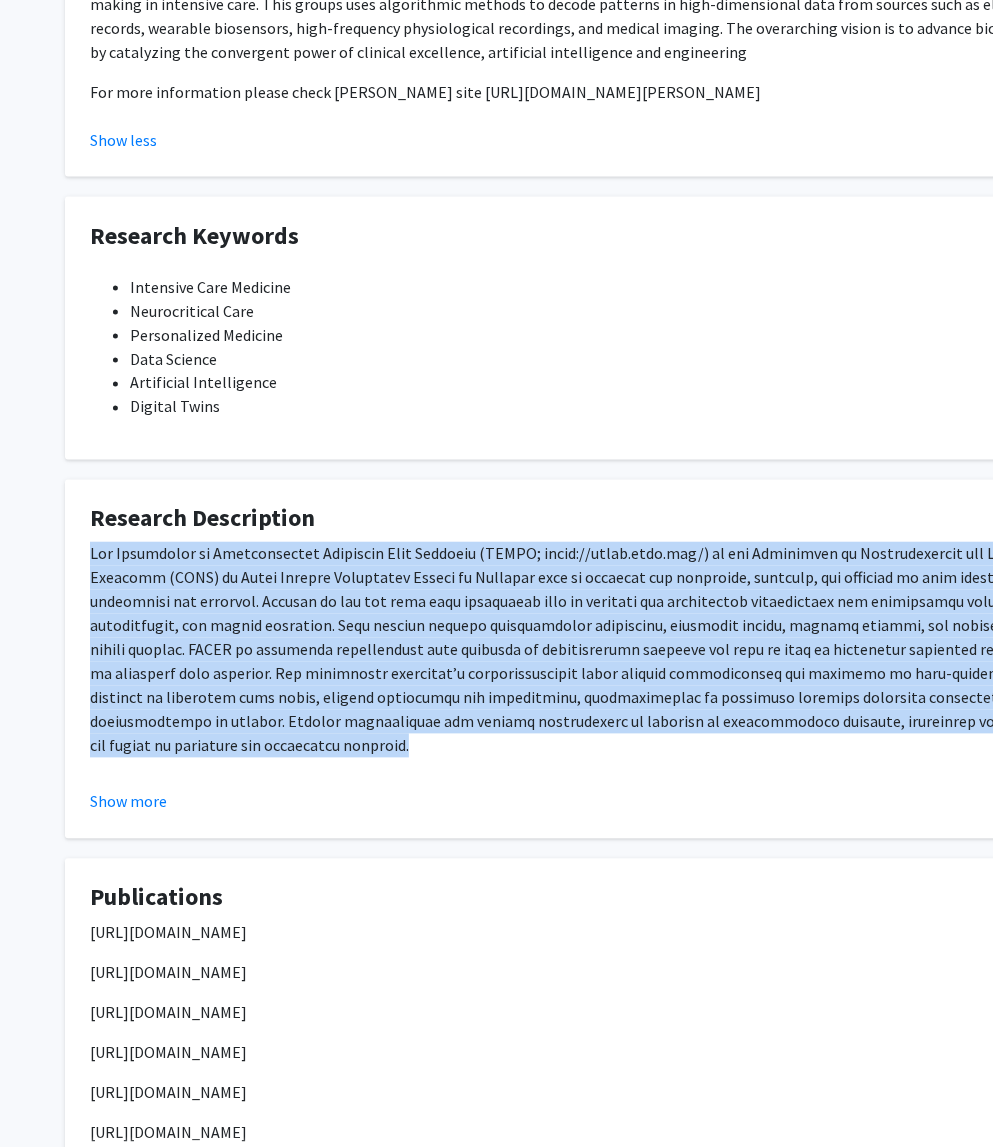 drag, startPoint x: 969, startPoint y: 652, endPoint x: 90, endPoint y: 481, distance: 895.47864 